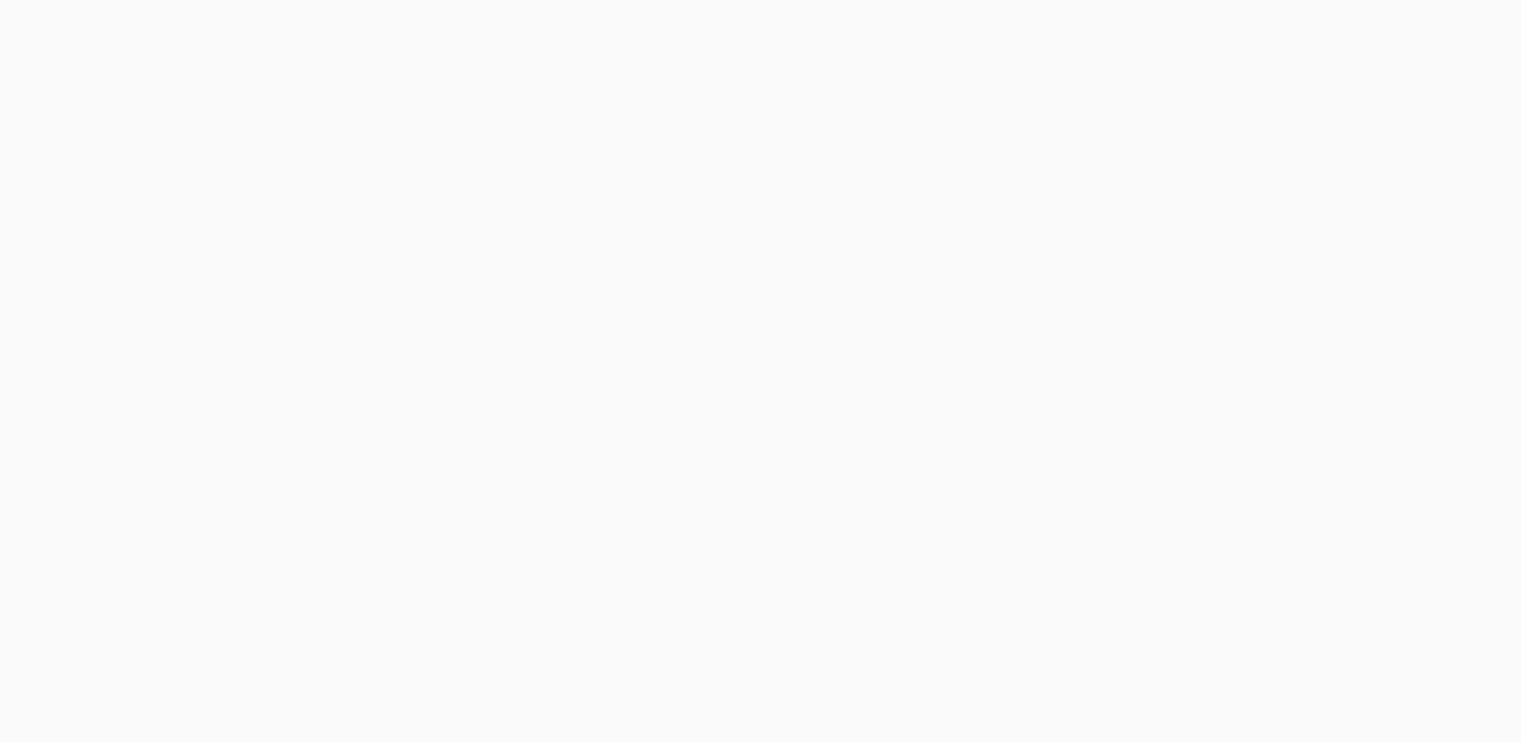 scroll, scrollTop: 0, scrollLeft: 0, axis: both 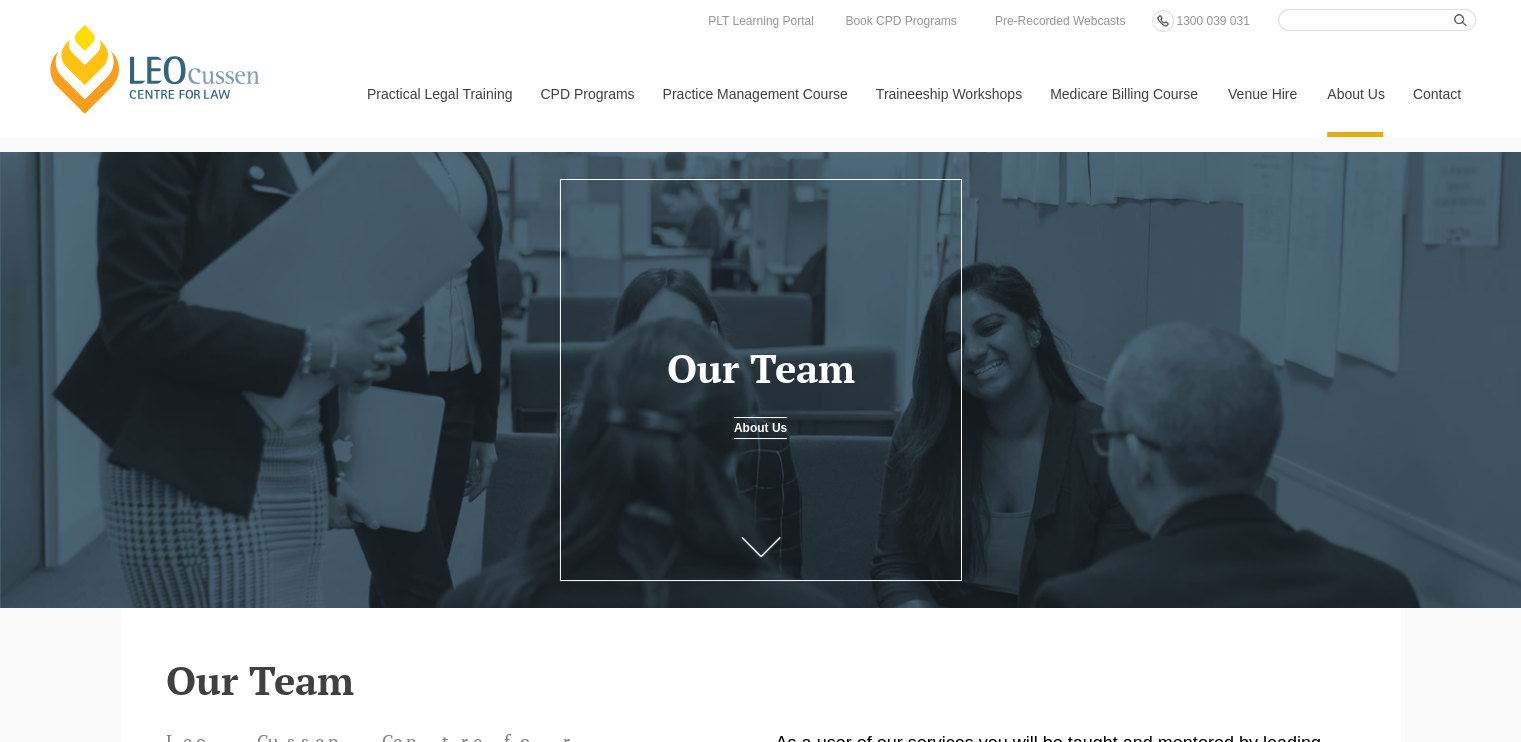 drag, startPoint x: 0, startPoint y: 0, endPoint x: 432, endPoint y: 418, distance: 601.12225 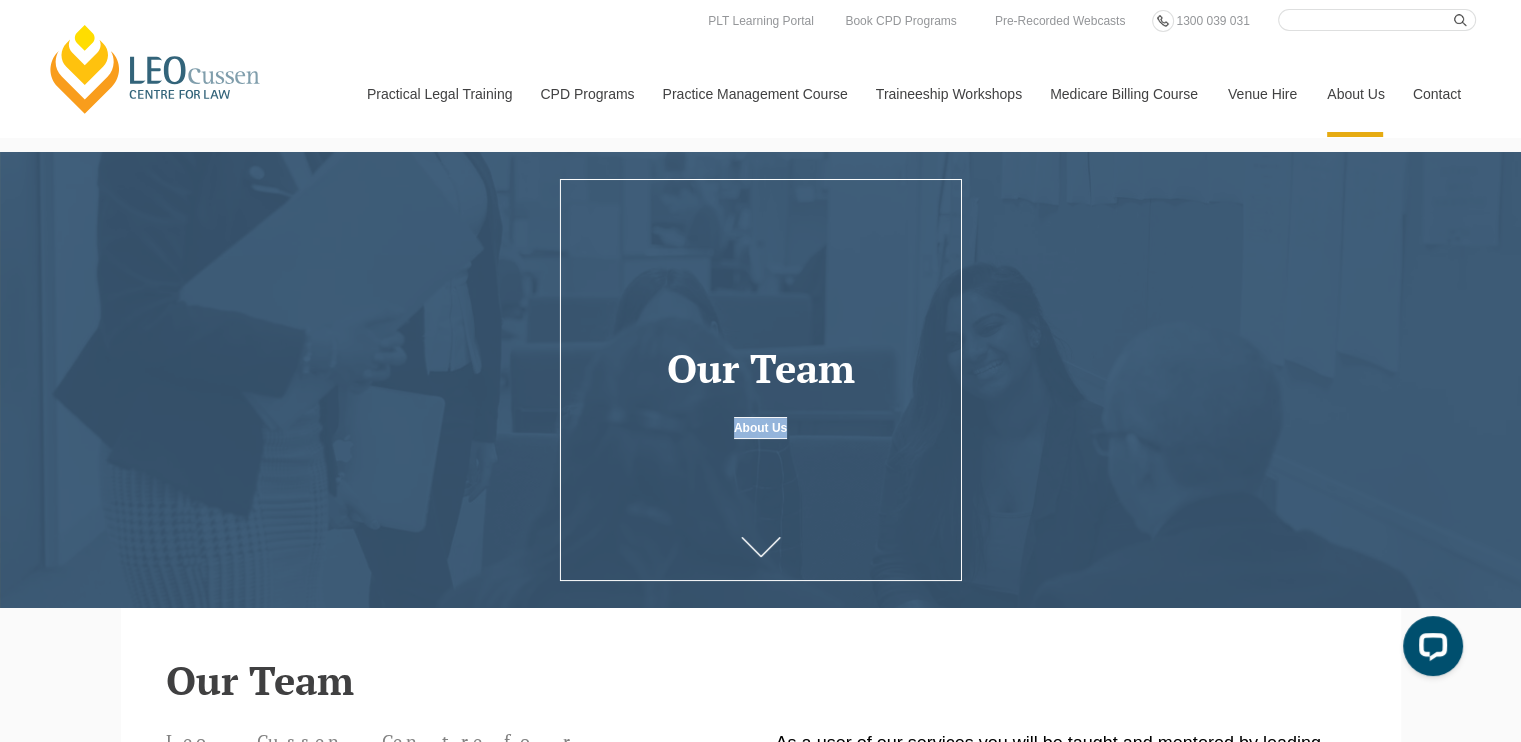 scroll, scrollTop: 0, scrollLeft: 0, axis: both 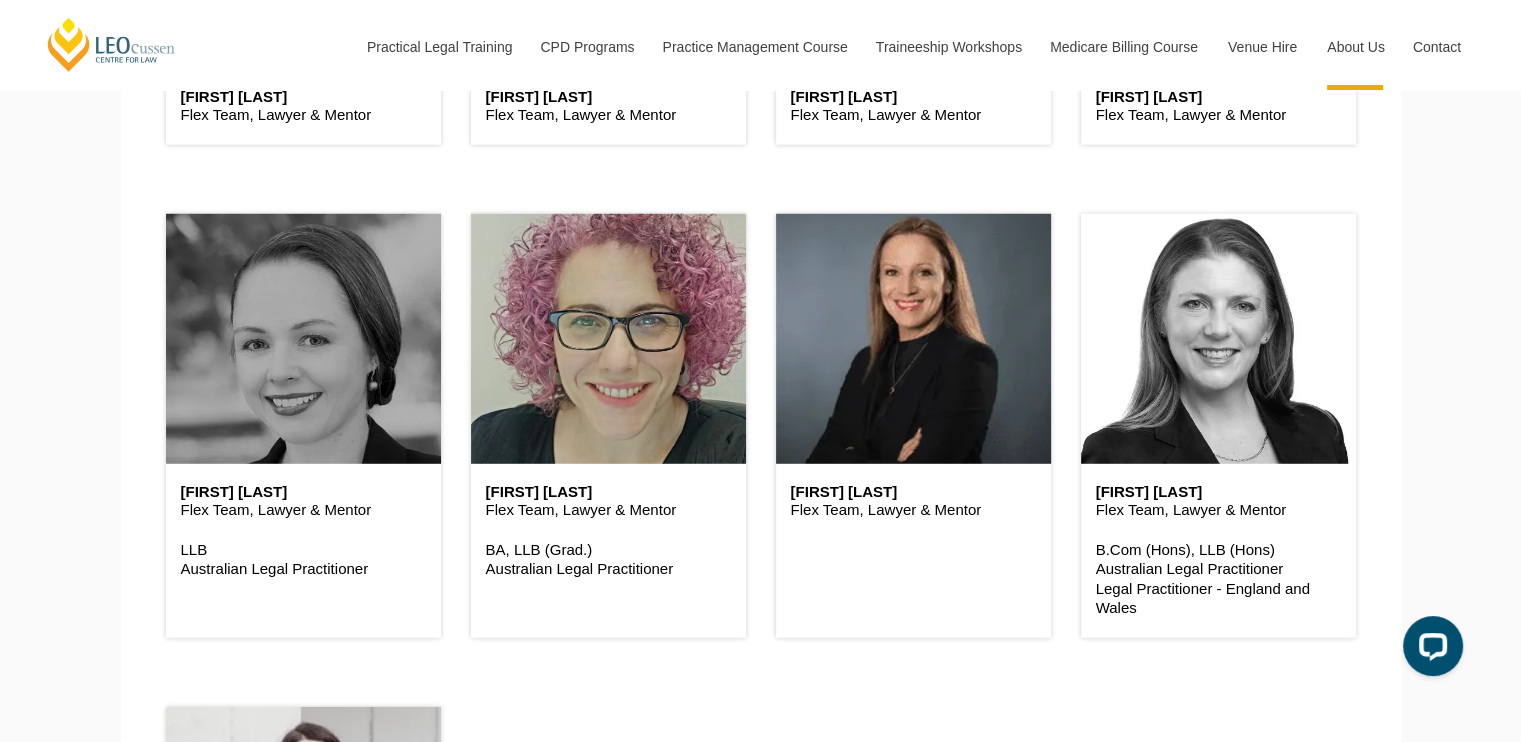 click at bounding box center (1218, 339) 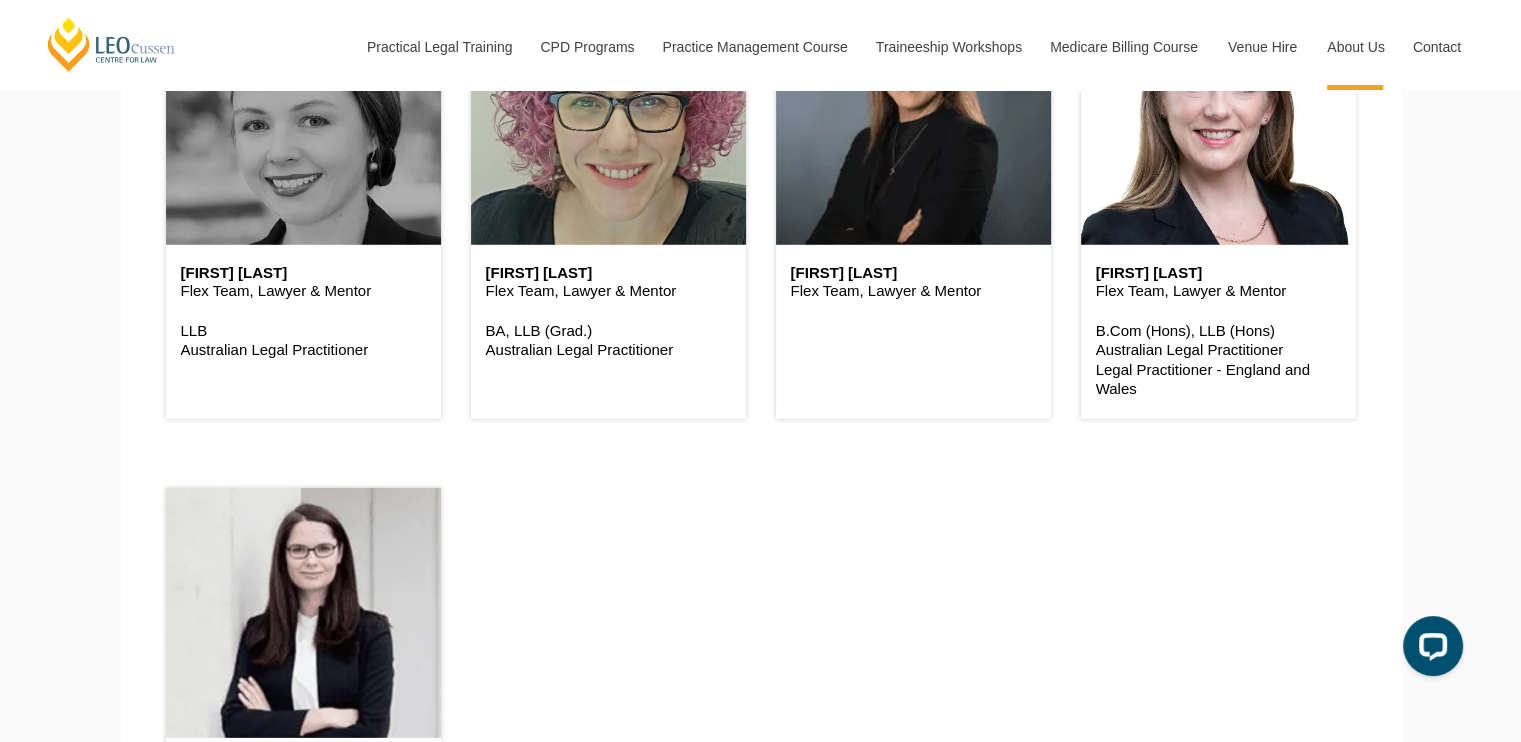 scroll, scrollTop: 5699, scrollLeft: 0, axis: vertical 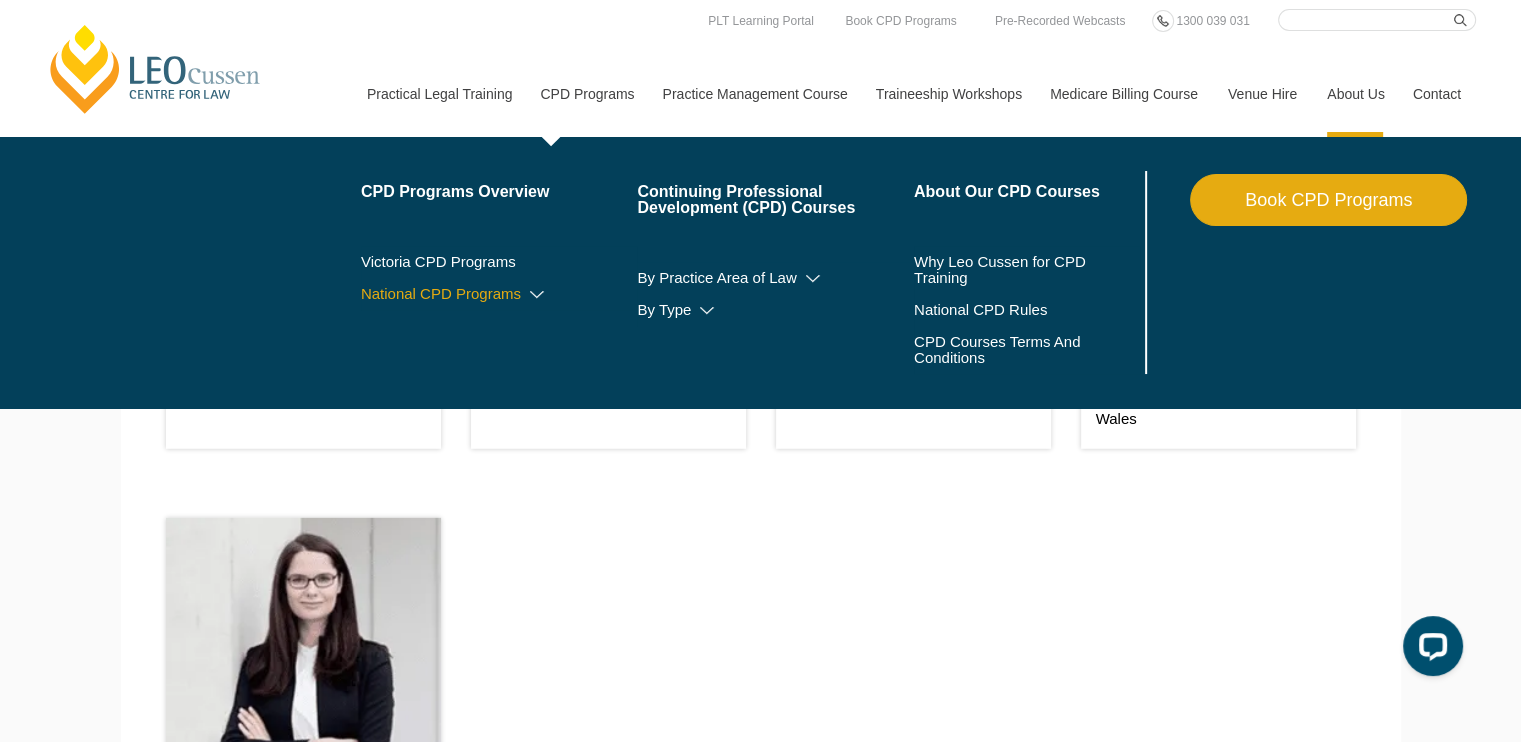 click on "National CPD Programs" at bounding box center (499, 294) 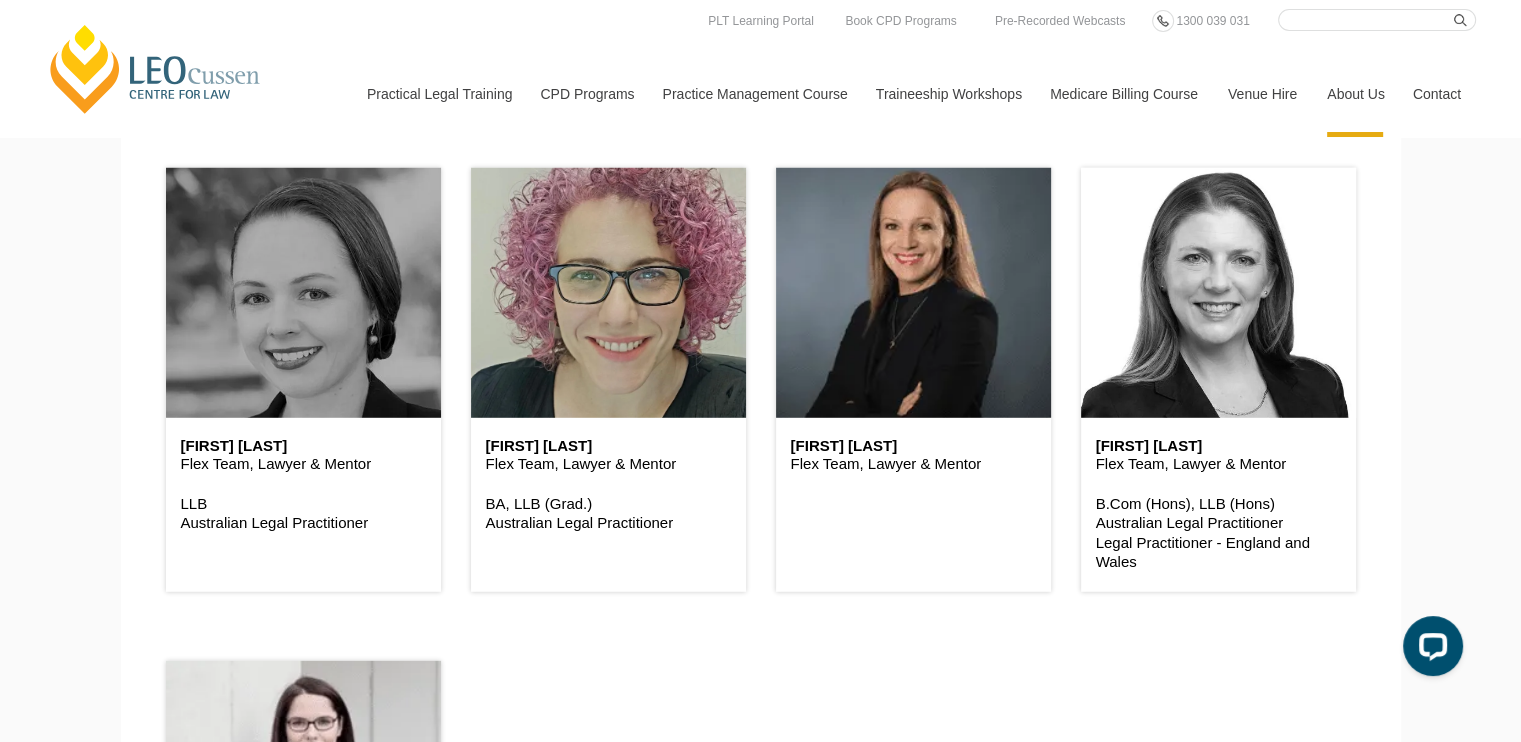 scroll, scrollTop: 5554, scrollLeft: 0, axis: vertical 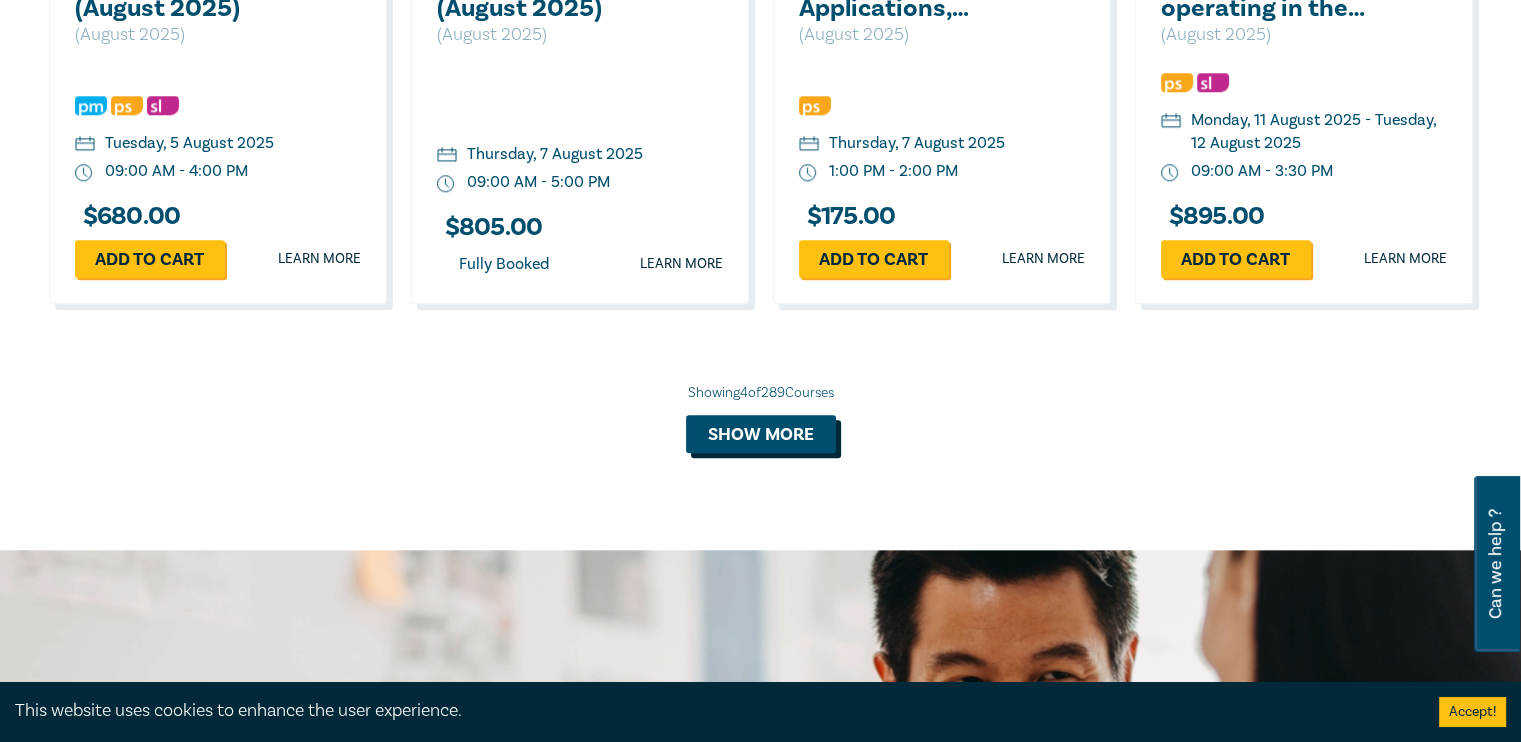 click on "Show more" at bounding box center (761, 434) 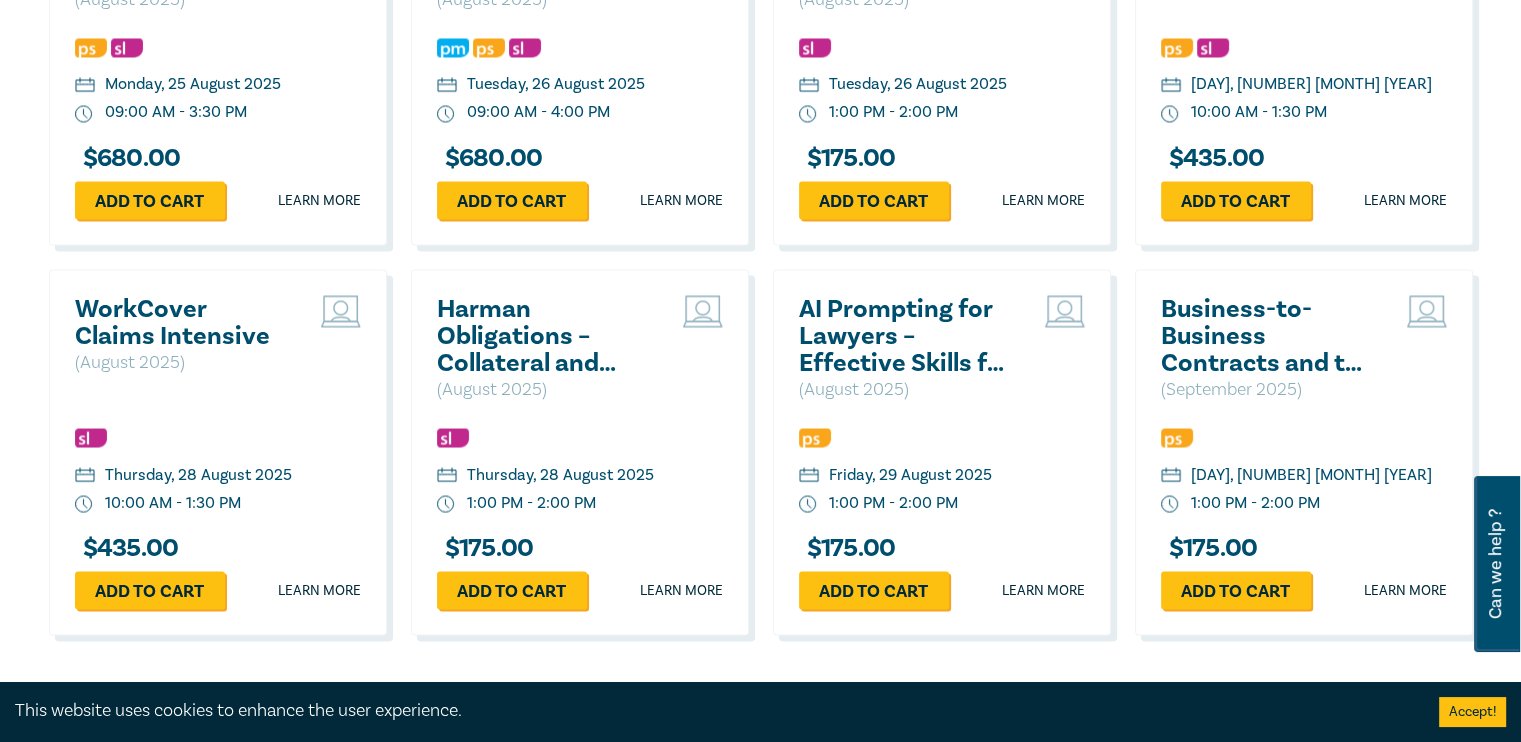 scroll, scrollTop: 3652, scrollLeft: 0, axis: vertical 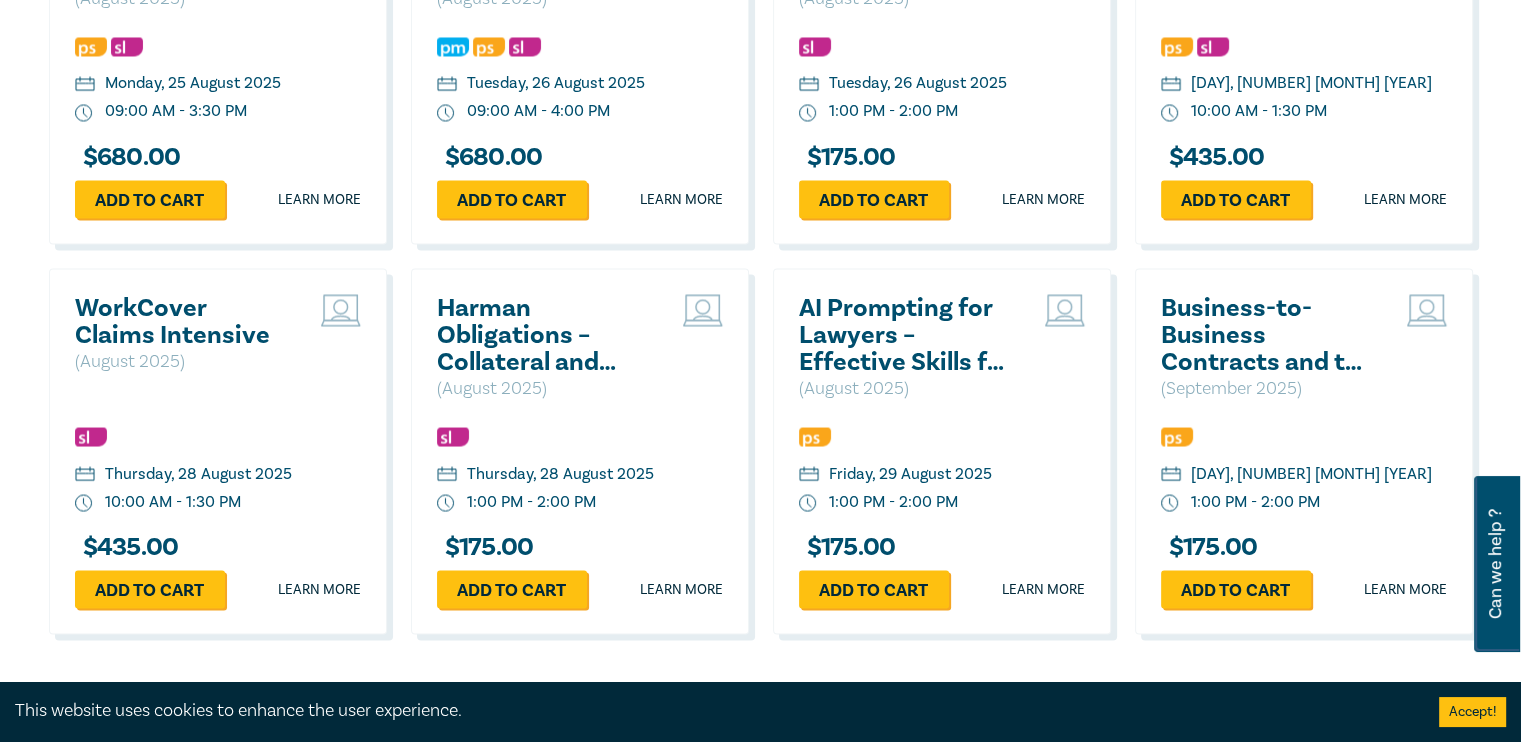 click on "AI Prompting for Lawyers – Effective Skills for Legal Practice" at bounding box center [906, 334] 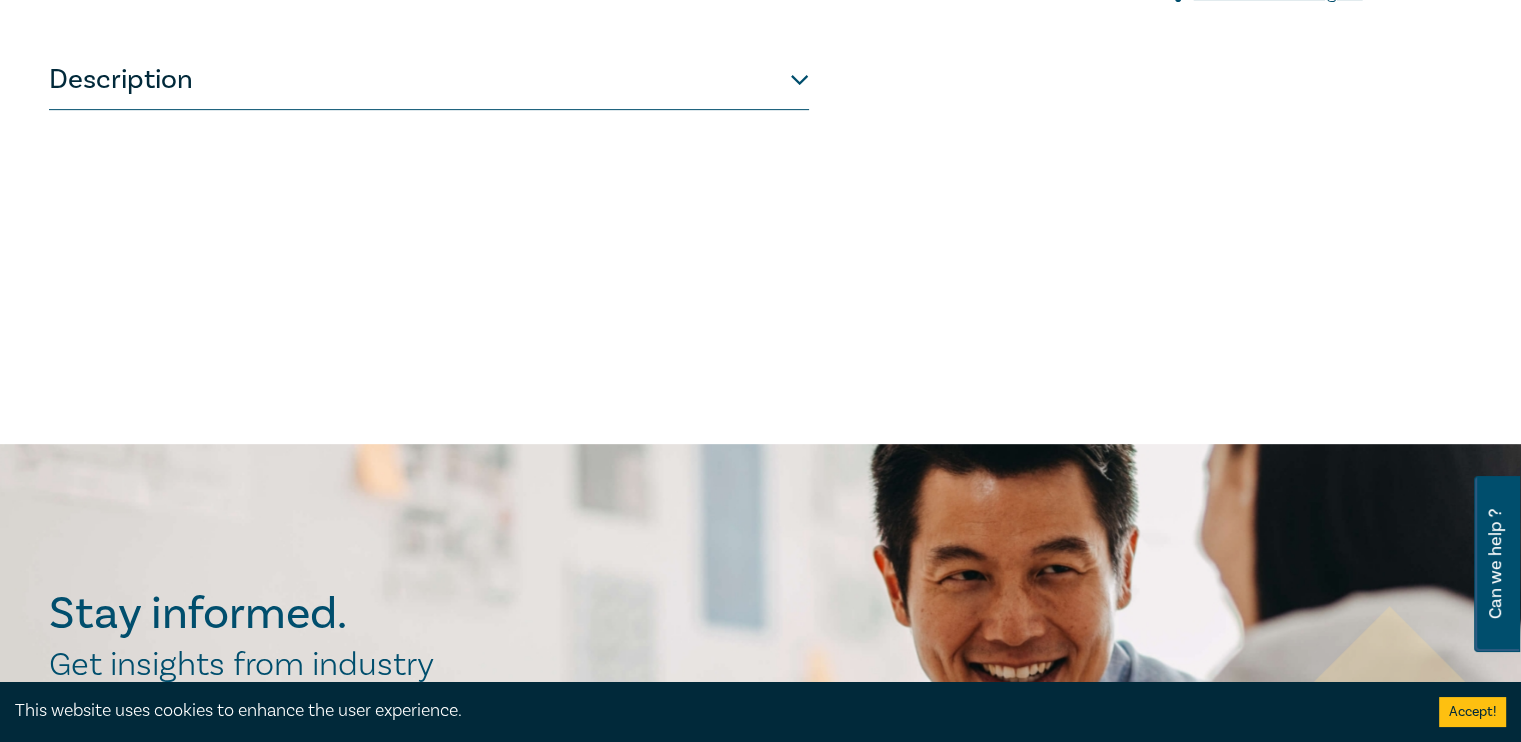 scroll, scrollTop: 876, scrollLeft: 0, axis: vertical 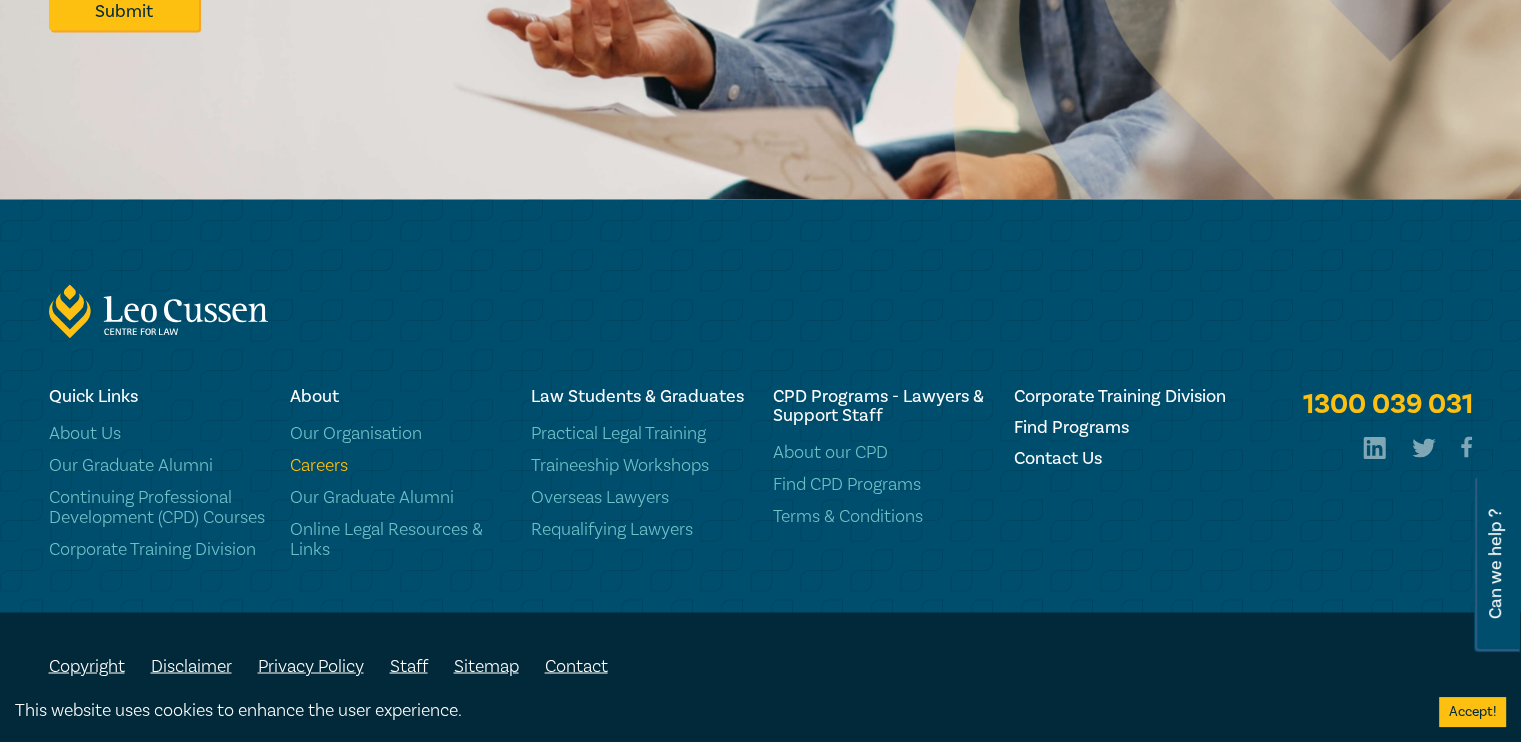click on "Careers" at bounding box center (398, 466) 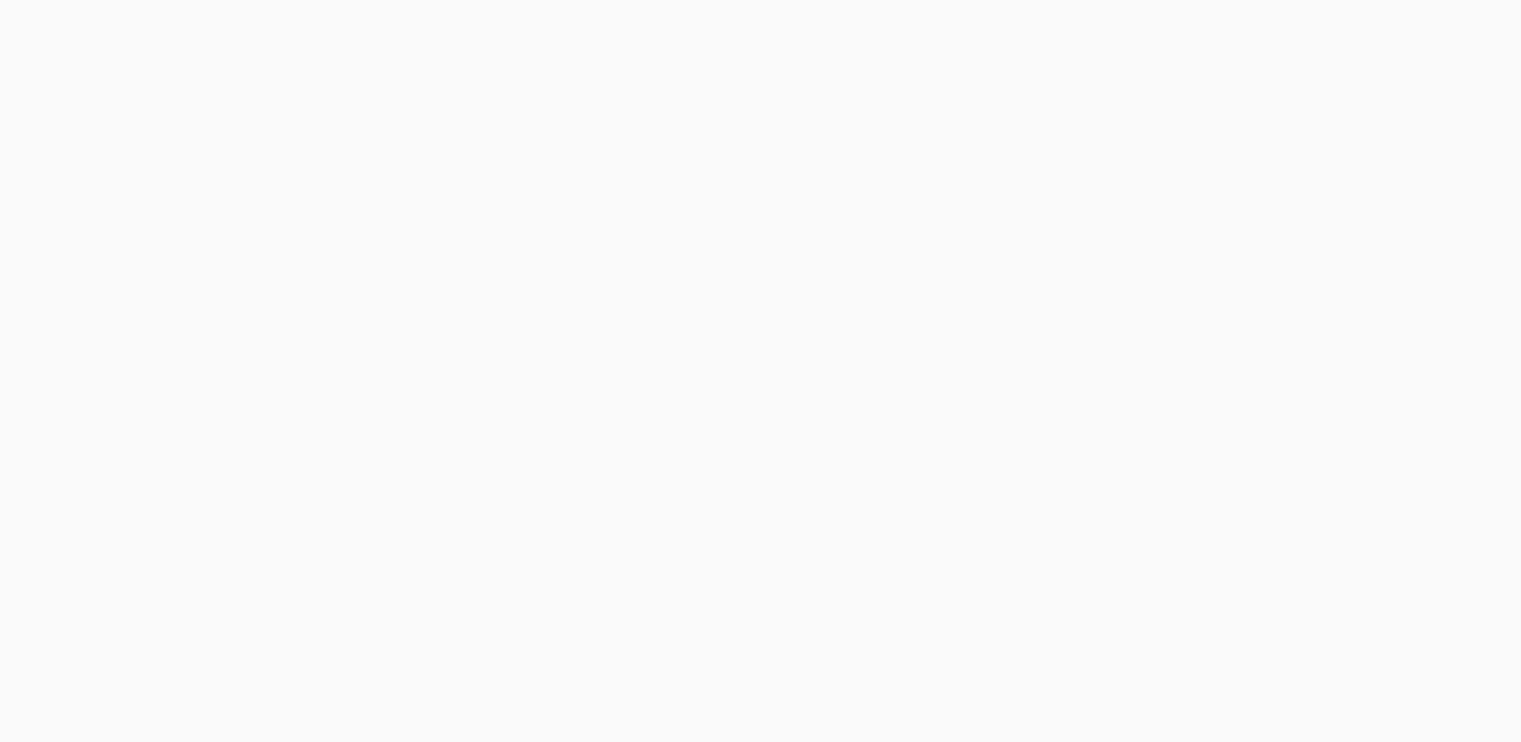 scroll, scrollTop: 0, scrollLeft: 0, axis: both 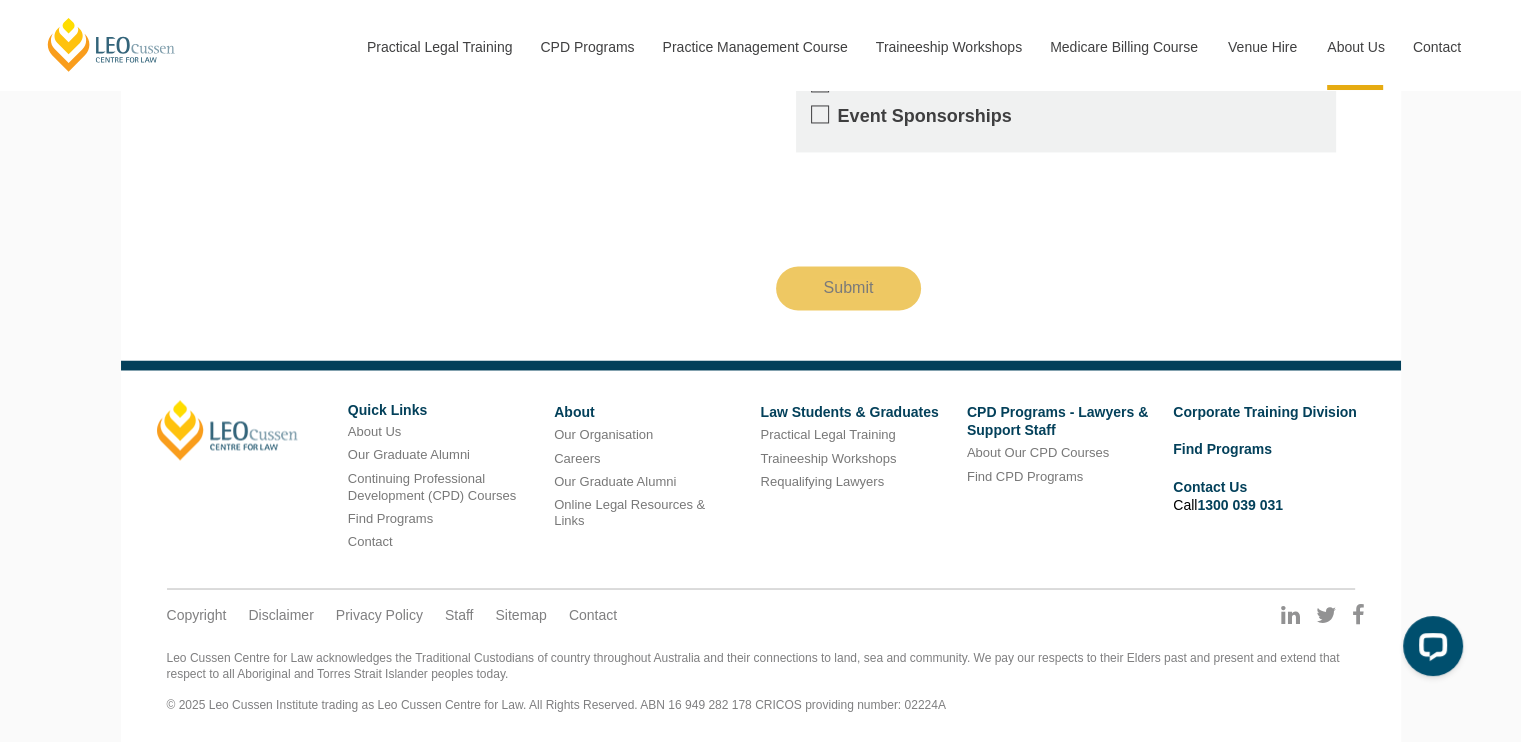 click on "Get updates on your specific areas of interest whether it be CPD, PLT, our Practice Management Course (PMC) or all of our course offerings. We also encourage our alumni to sign up so we can stay in touch with you!                                                         Phone         Sign-up Options                     CPD         Practice Management Course         Practical Legal Training - [STATE]         Practical Legal Training - [STATE]         Practical Legal Training - [STATE]/[STATE]         Practical Legal Training - [STATE]         Practical Legal Training - [STATE]         Practical Legal Training - [STATE]         Practical Legal Training - [STATE]         Alumni         Event Sponsorships                Submit" at bounding box center (761, -99) 